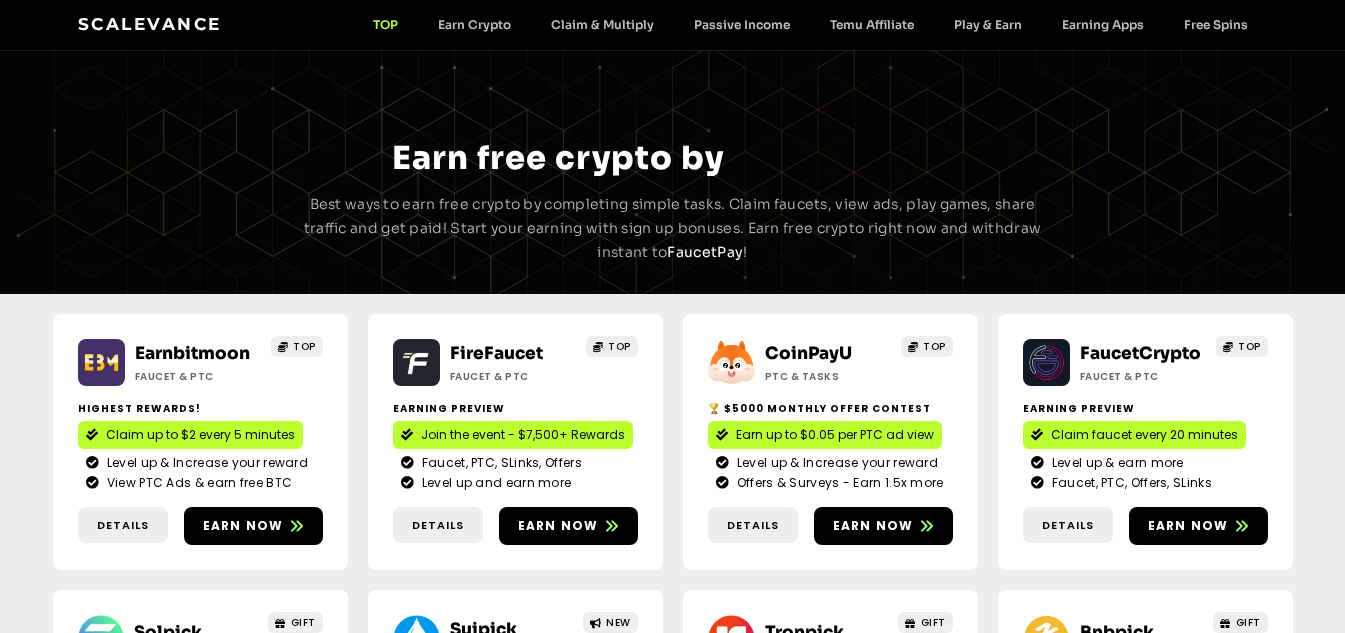 scroll, scrollTop: 0, scrollLeft: 0, axis: both 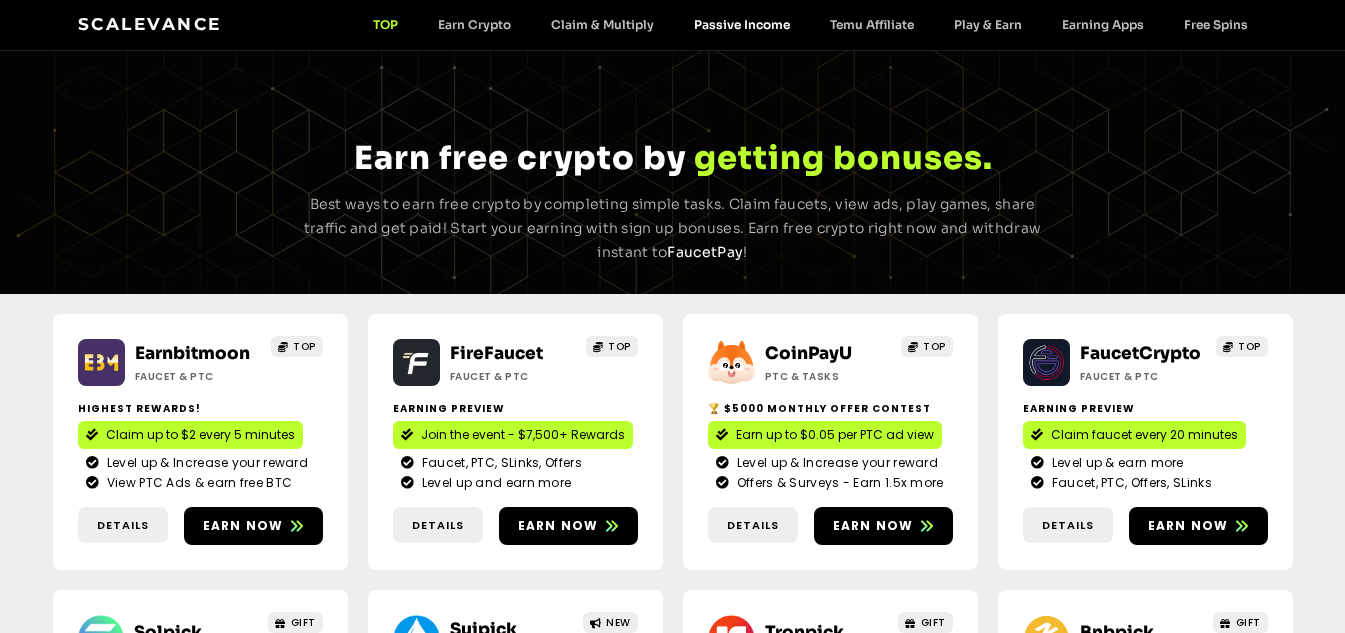 click on "Passive Income" 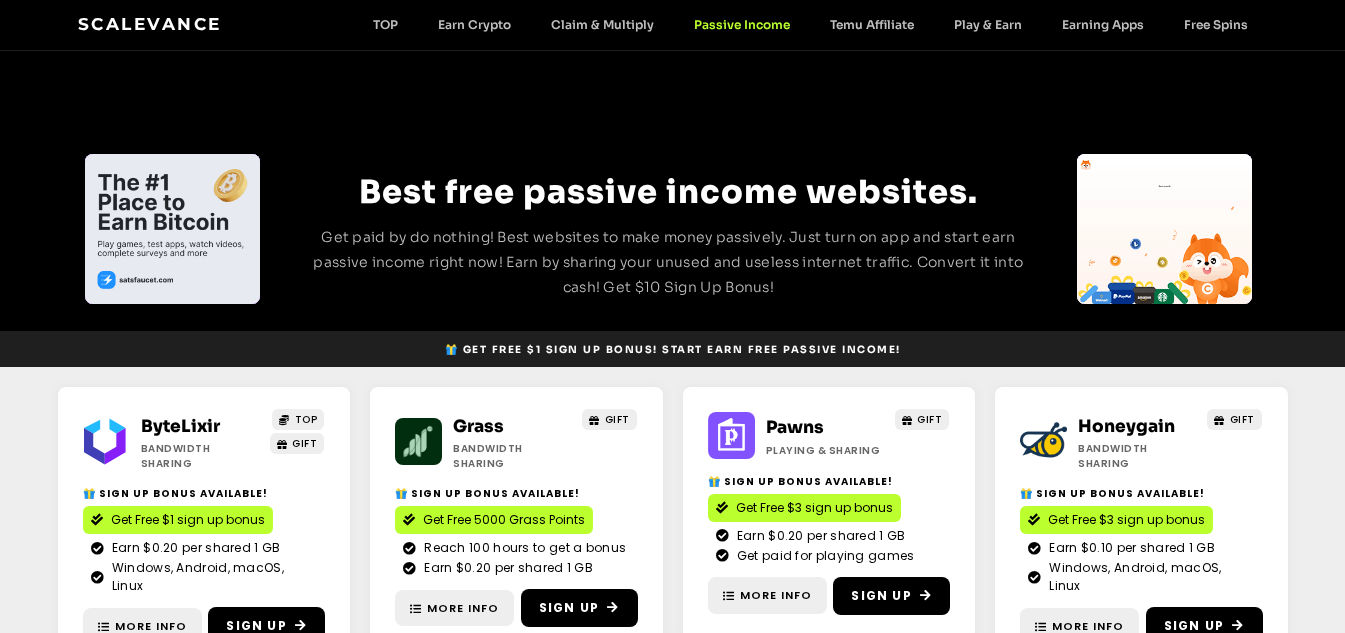 scroll, scrollTop: 0, scrollLeft: 0, axis: both 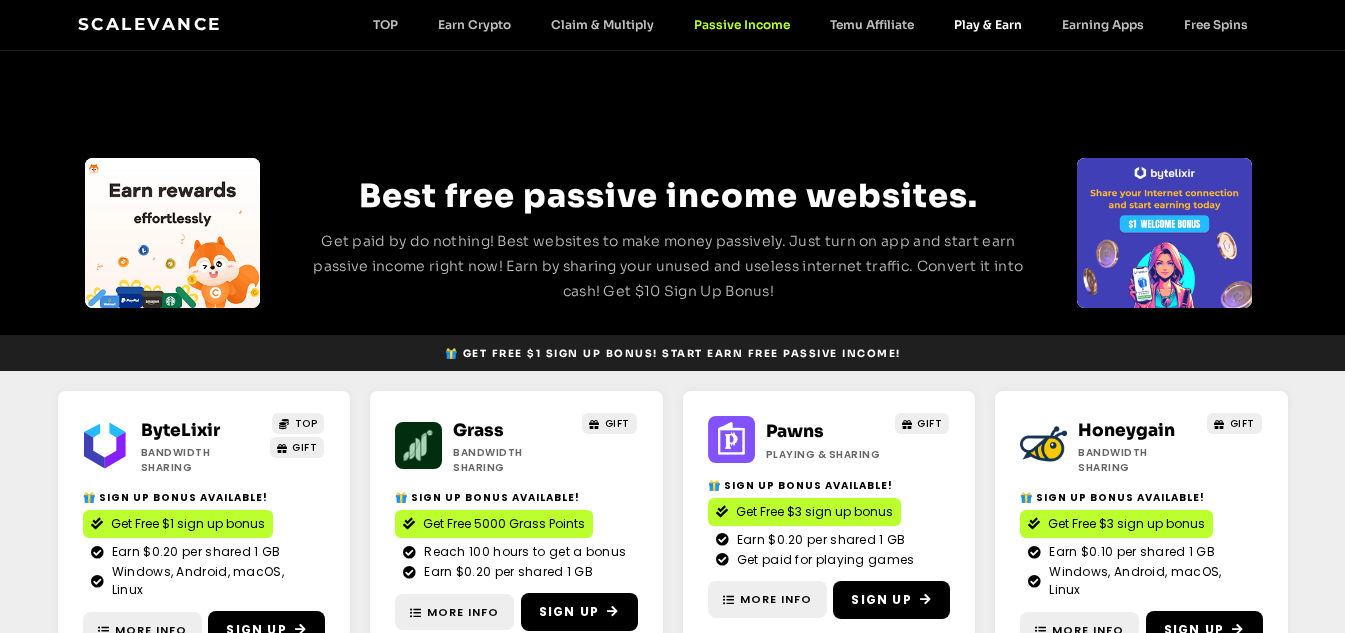 click on "Play & Earn" 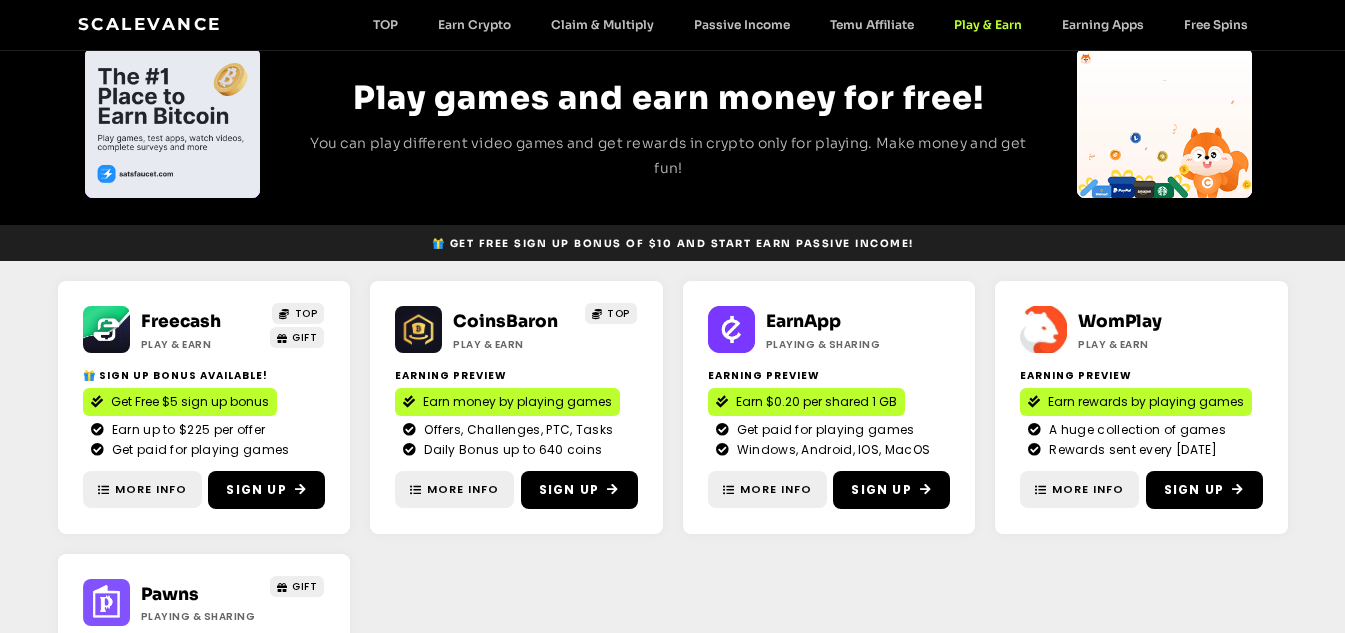 scroll, scrollTop: 0, scrollLeft: 0, axis: both 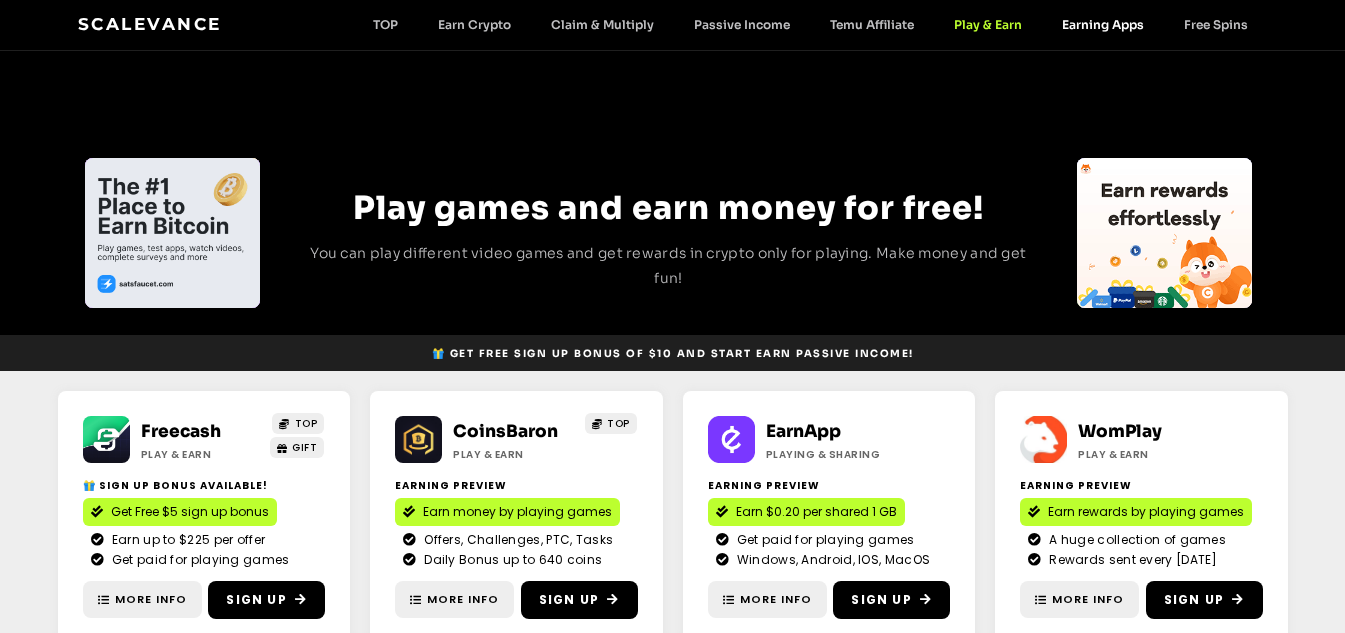 click on "Earning Apps" 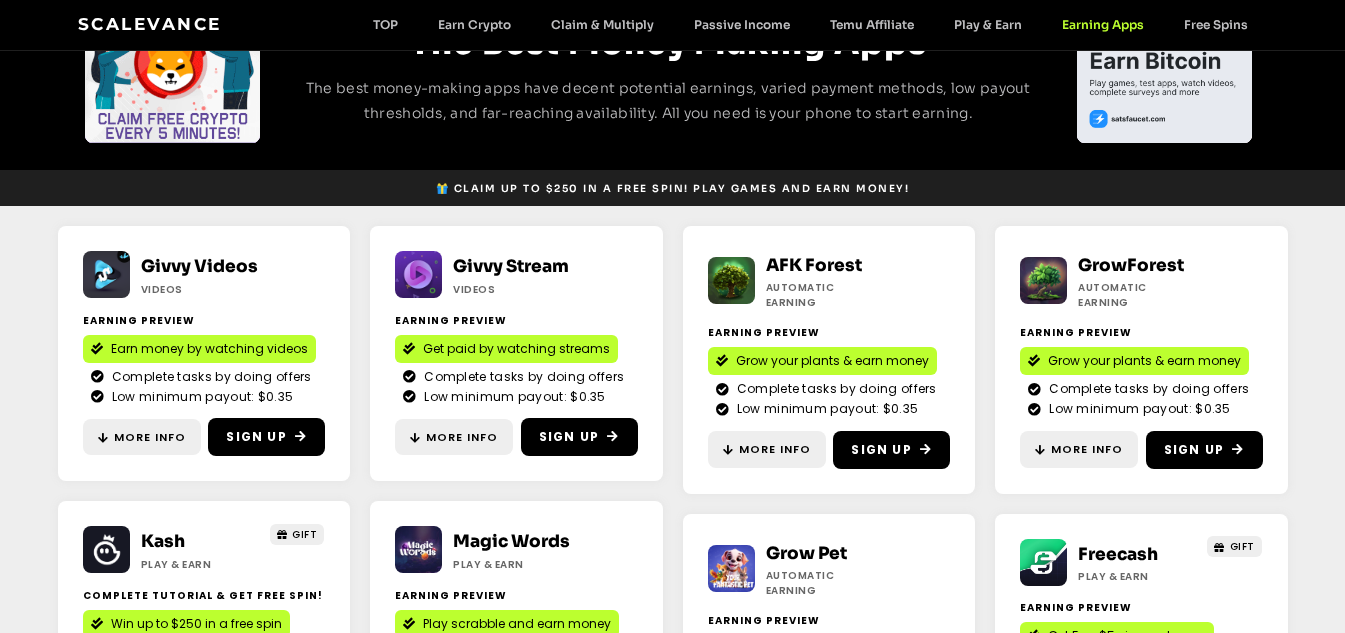 scroll, scrollTop: 200, scrollLeft: 0, axis: vertical 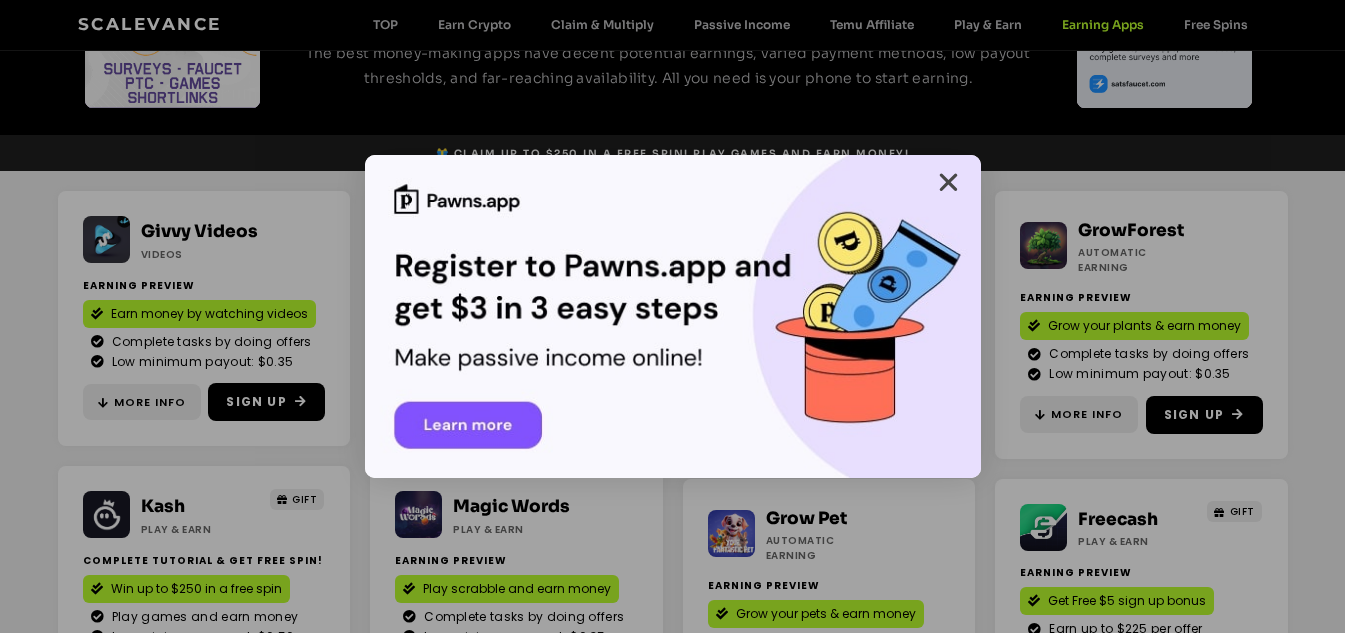 click at bounding box center (948, 182) 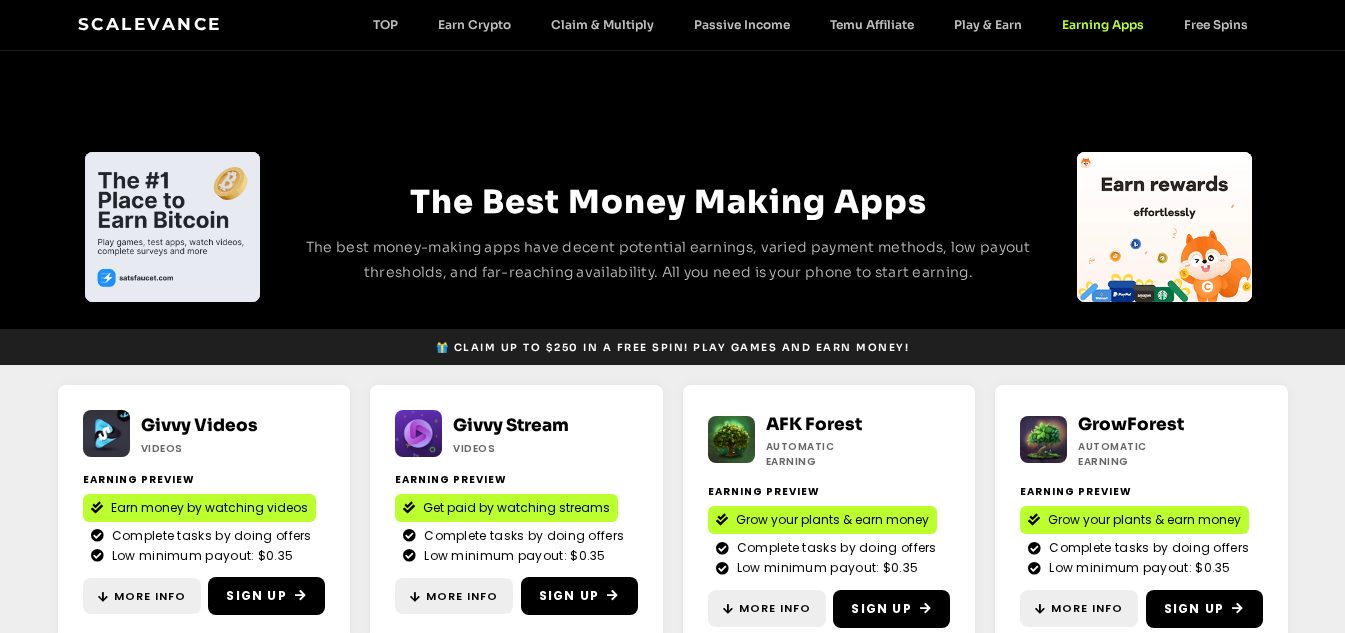 scroll, scrollTop: 0, scrollLeft: 0, axis: both 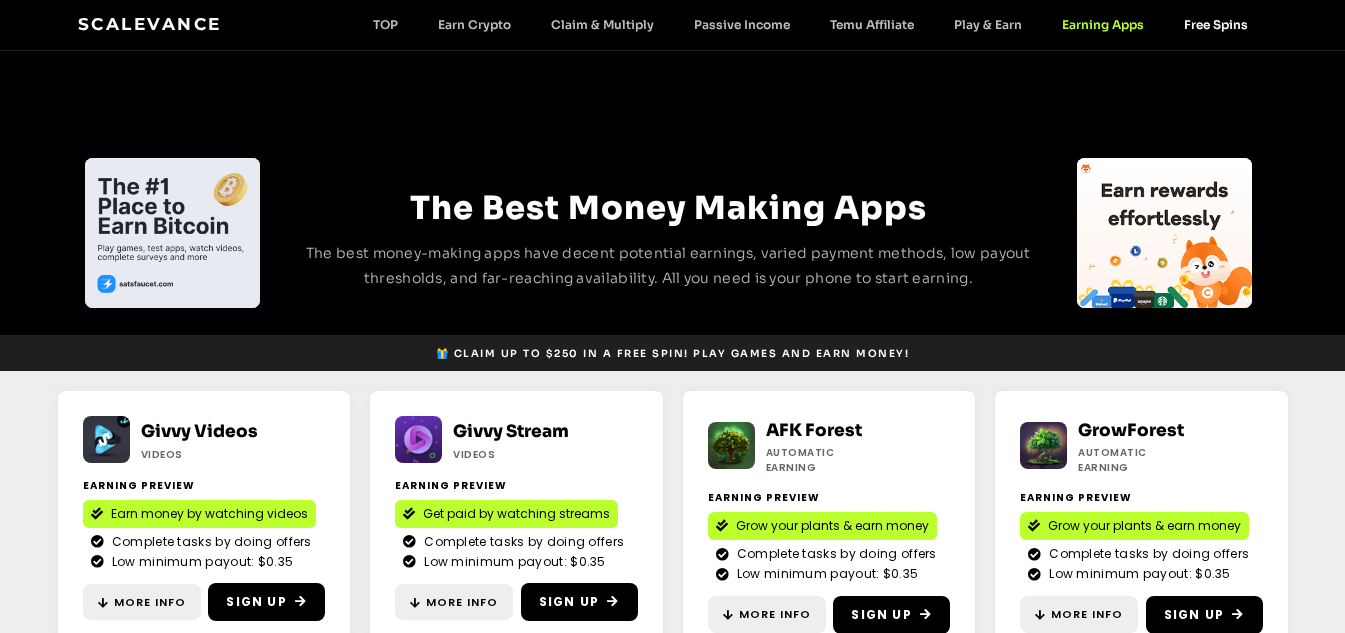 click on "Free Spins" 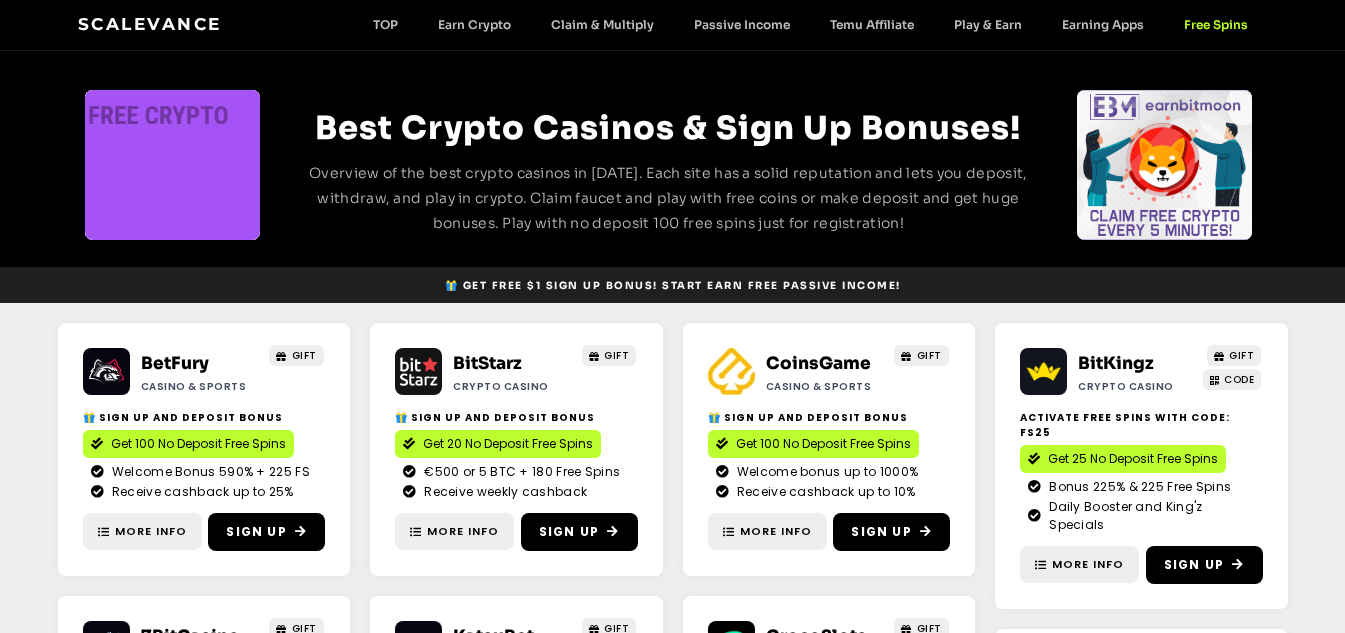 scroll, scrollTop: 0, scrollLeft: 0, axis: both 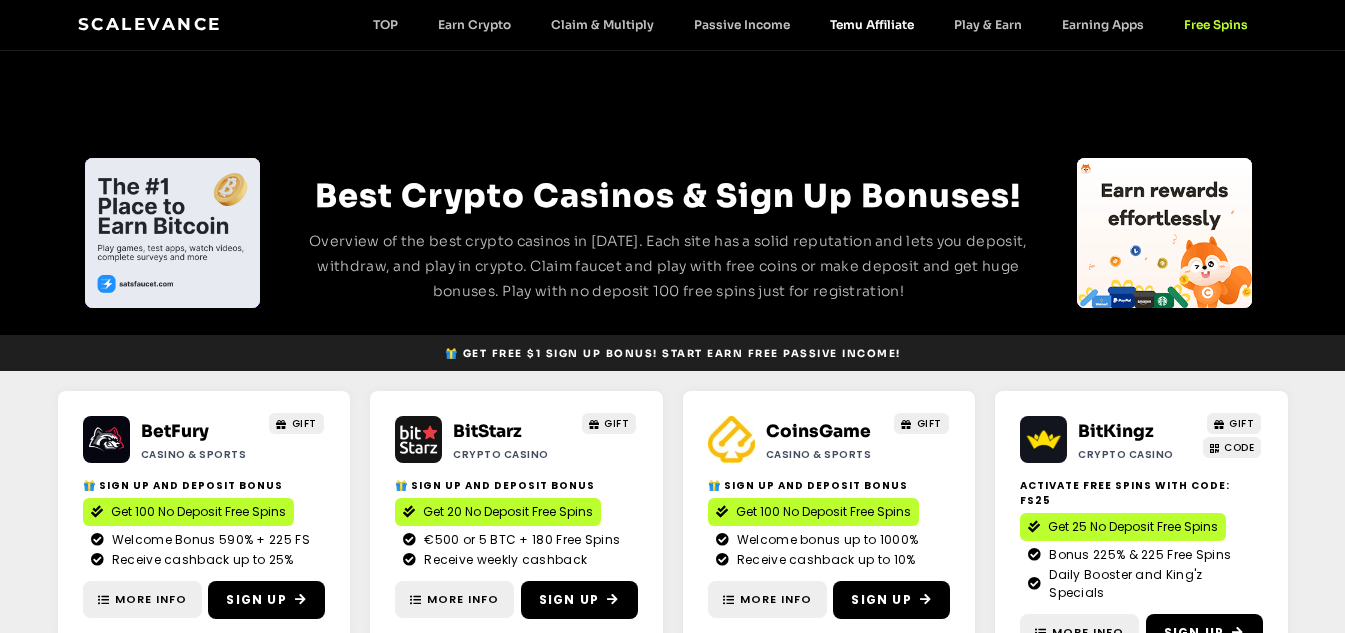 click on "Temu Affiliate" 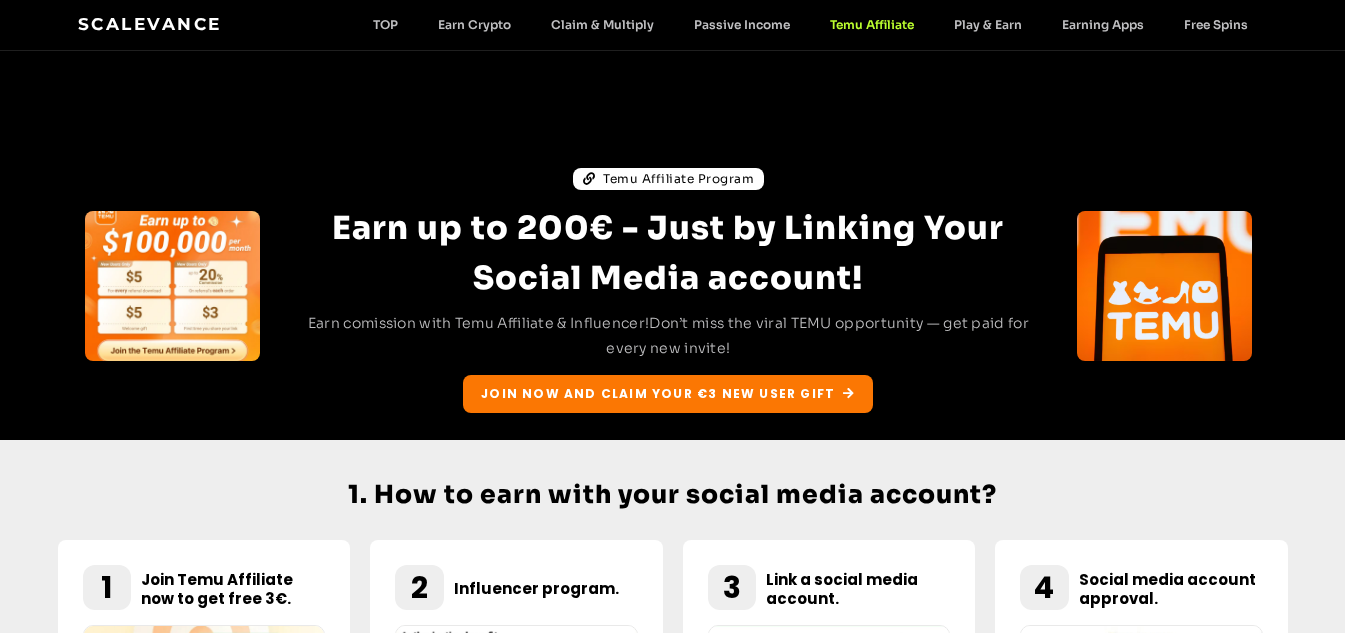scroll, scrollTop: 100, scrollLeft: 0, axis: vertical 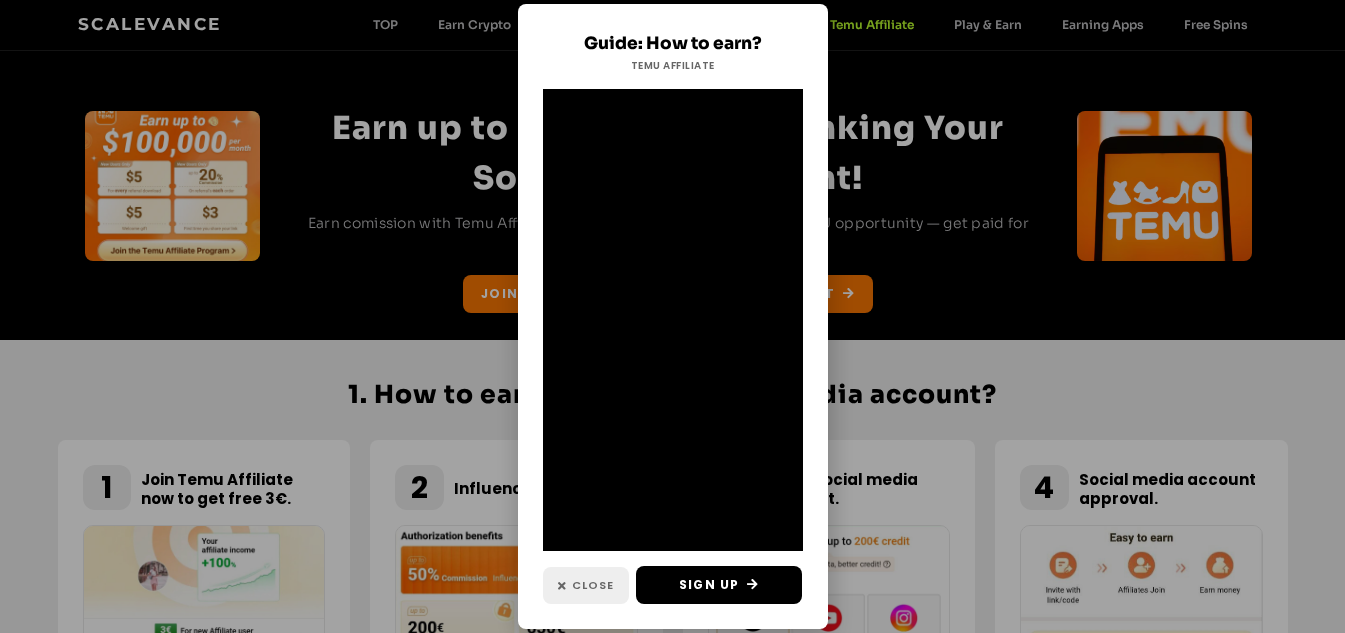 click on "Close" at bounding box center [593, 585] 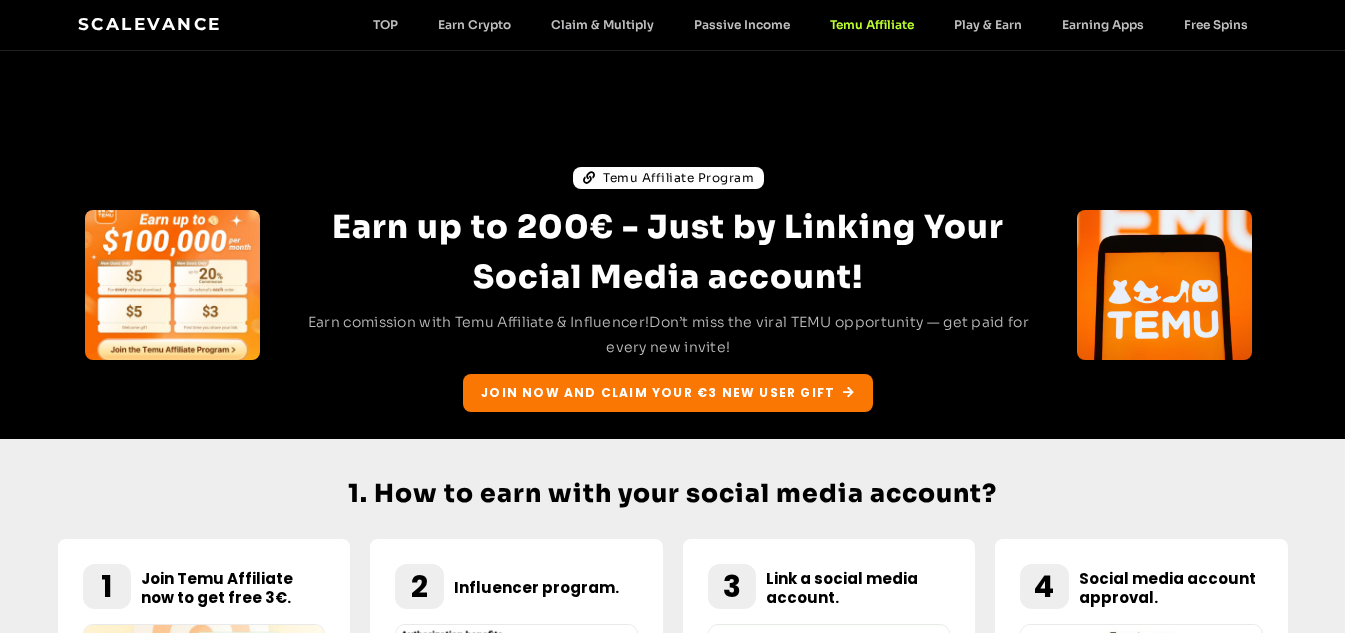 scroll, scrollTop: 0, scrollLeft: 0, axis: both 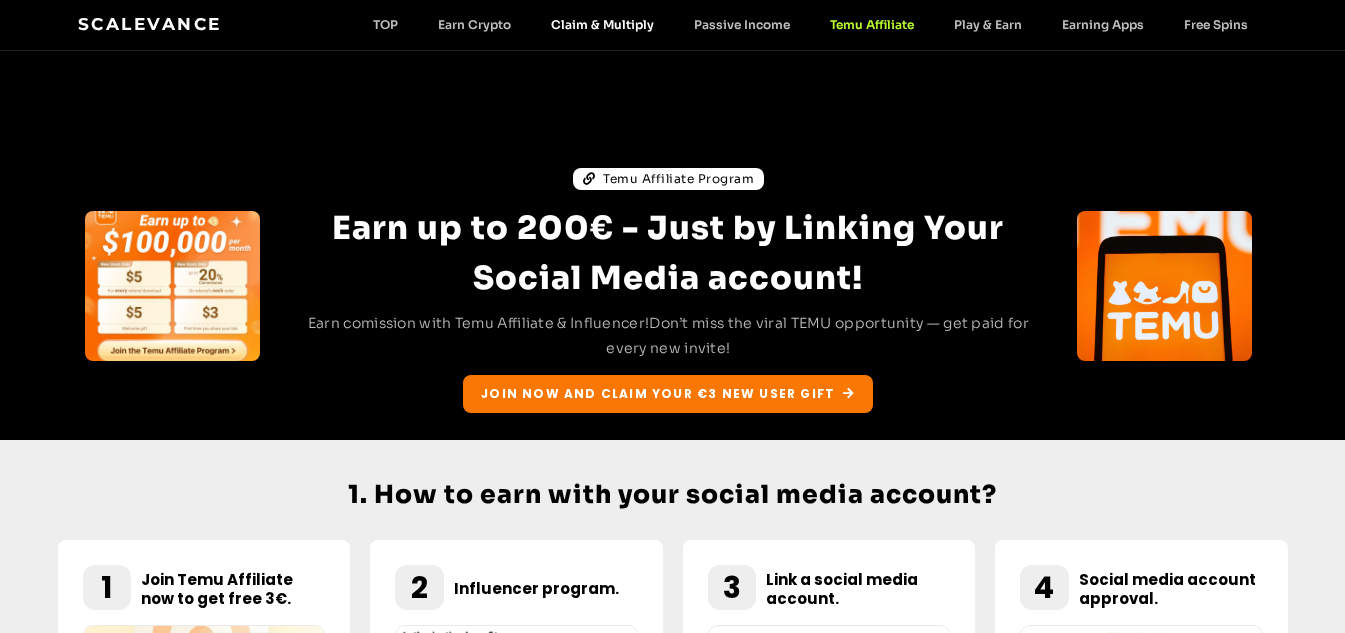 click on "Claim & Multiply" 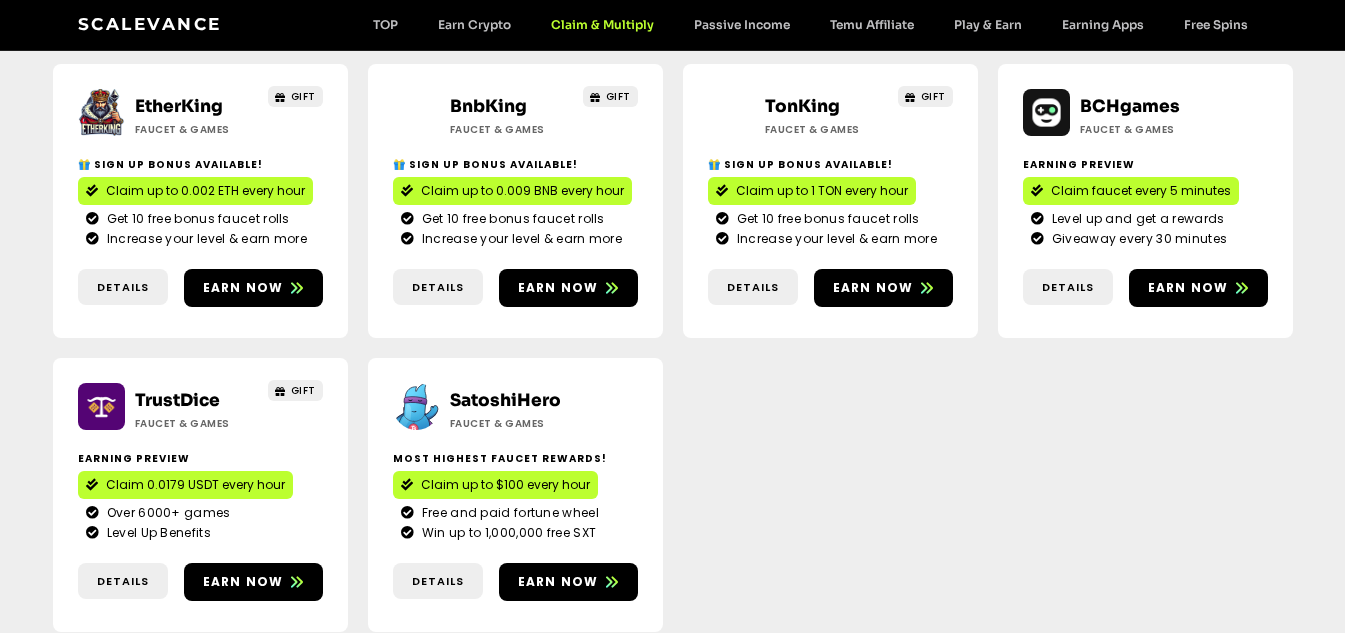 scroll, scrollTop: 1200, scrollLeft: 0, axis: vertical 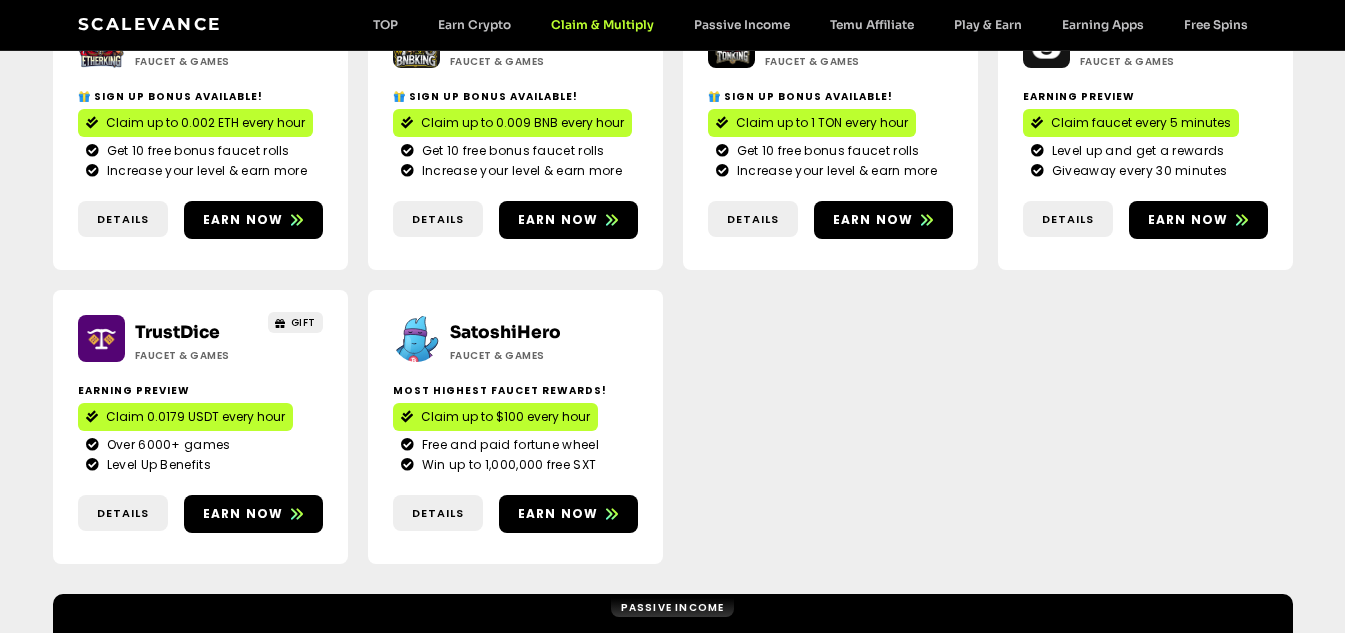 click on "Scalevance
TOP
Earn Crypto
Claim & Multiply
Passive Income
Temu Affiliate
Play & Earn
Earning Apps
Free Spins
TOP
Earn Crypto
Claim & Multiply
Passive Income
Temu Affiliate
Play & Earn
Earning Apps
Free Spins" at bounding box center (673, 25) 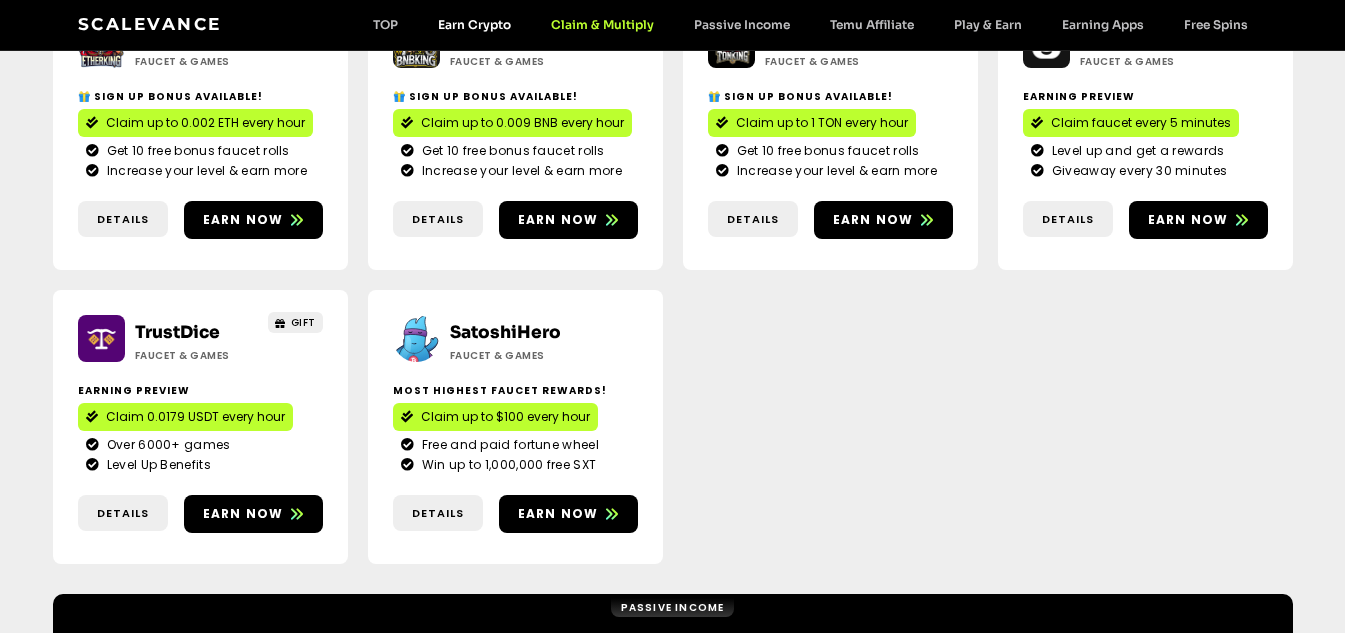 click on "Earn Crypto" 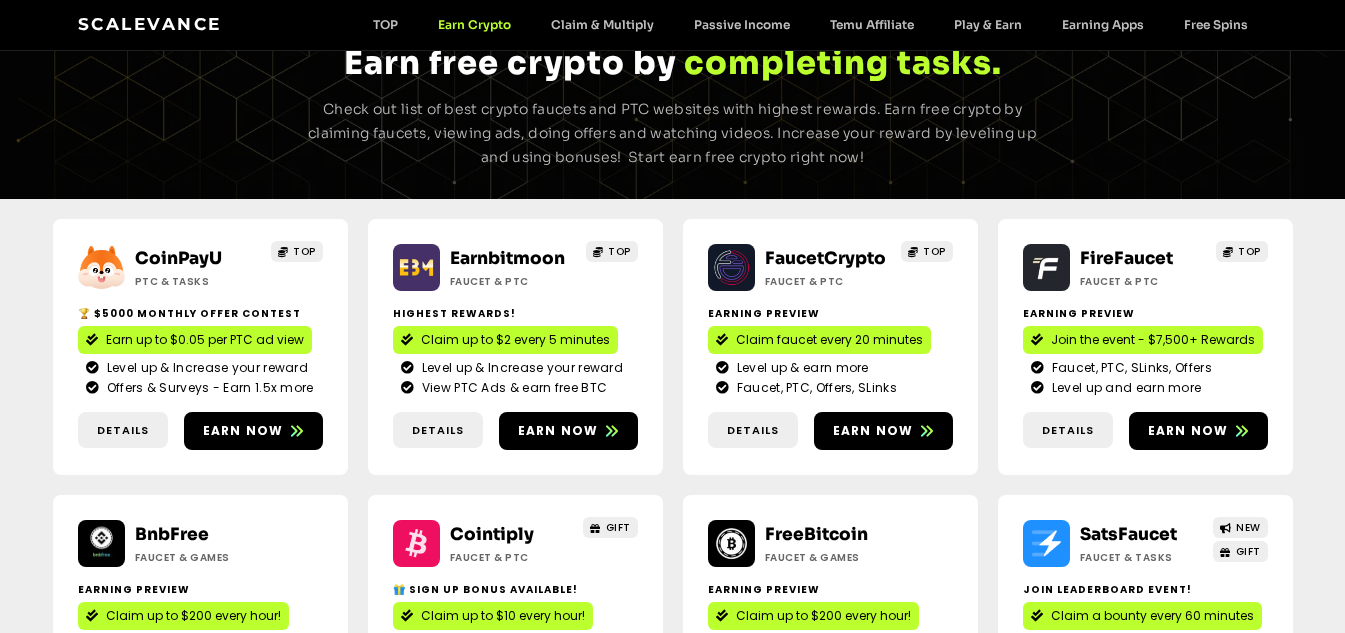 scroll, scrollTop: 100, scrollLeft: 0, axis: vertical 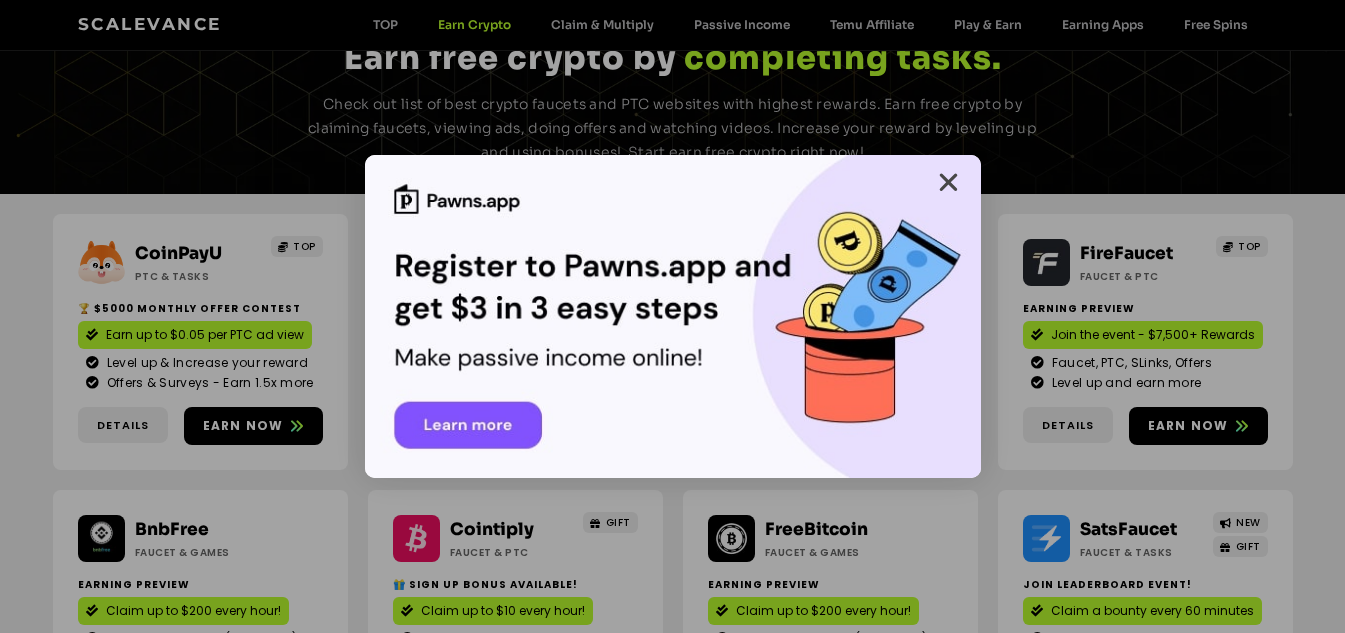 click at bounding box center [948, 182] 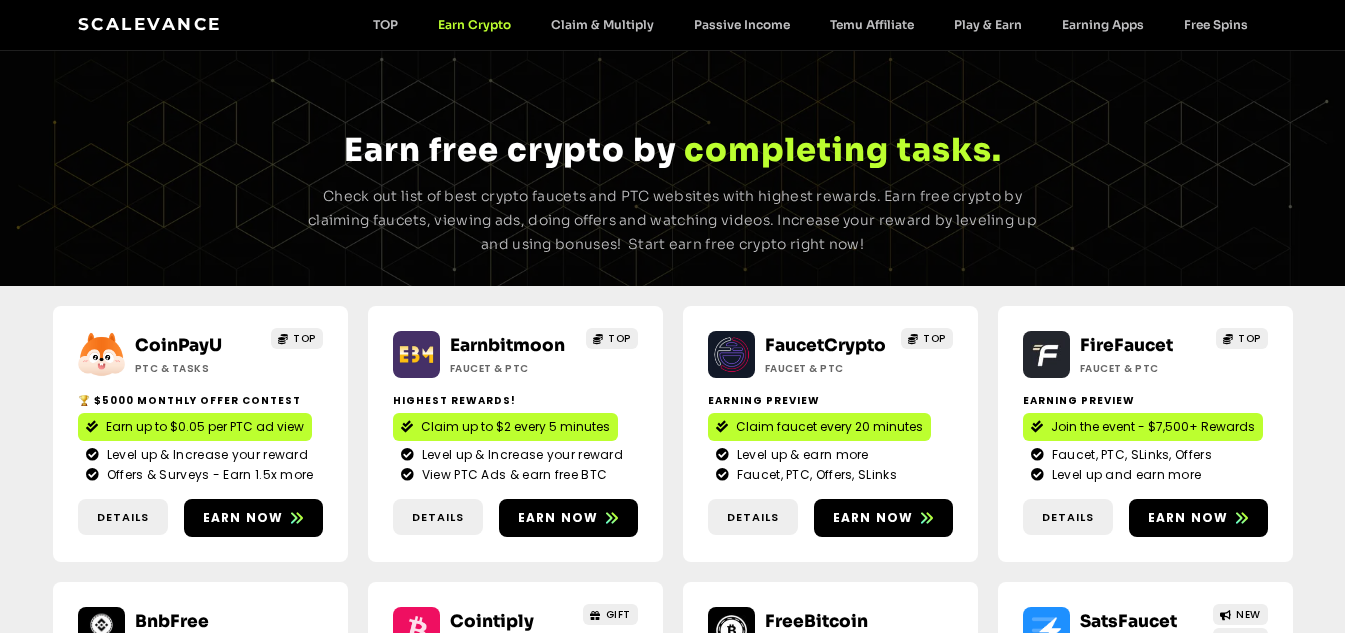 scroll, scrollTop: 0, scrollLeft: 0, axis: both 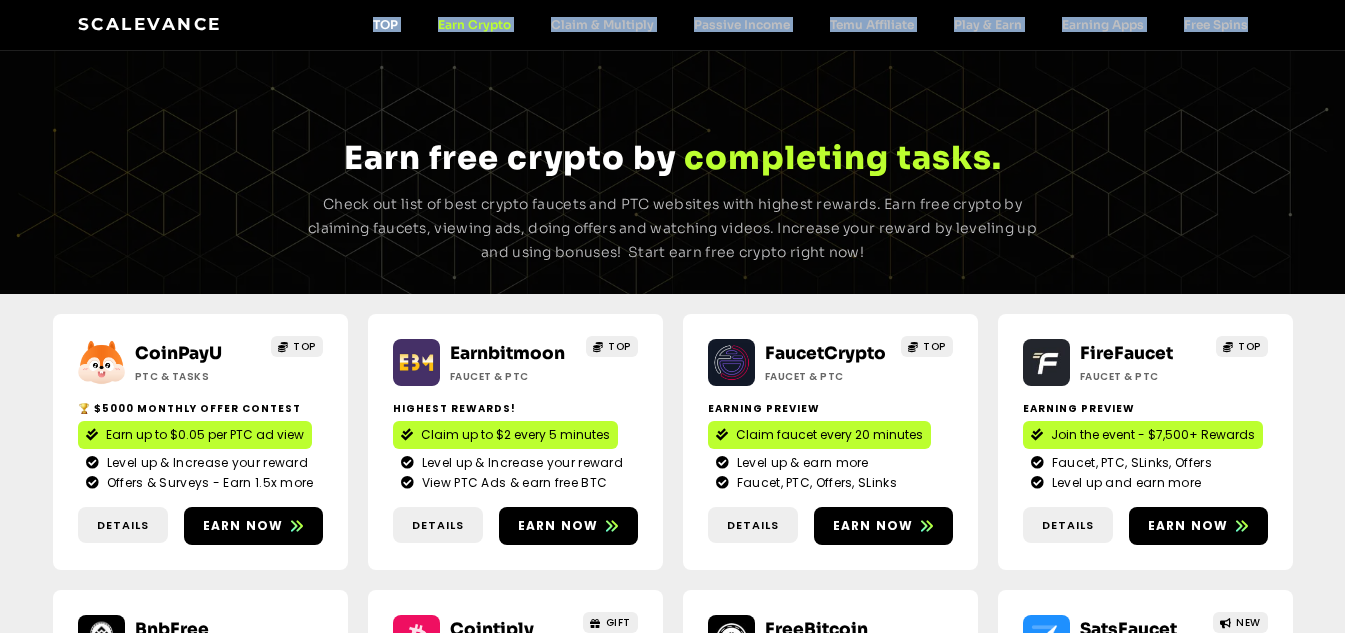 drag, startPoint x: 1278, startPoint y: 22, endPoint x: 375, endPoint y: 26, distance: 903.00885 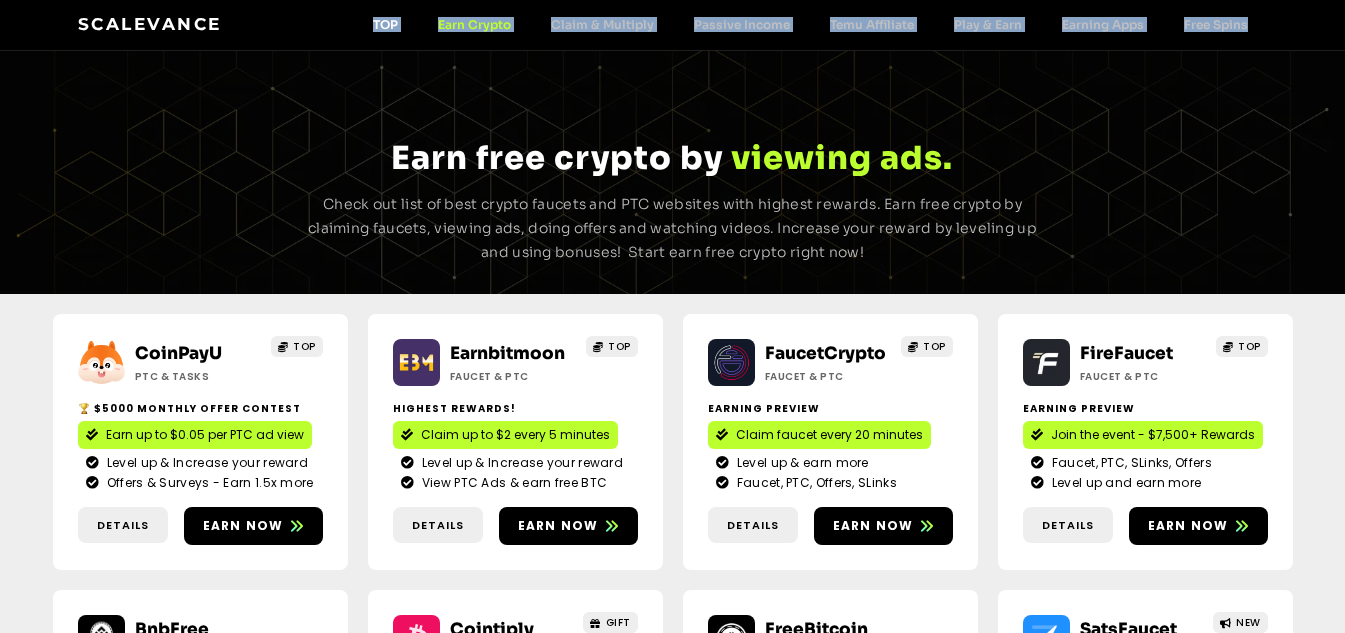 copy on "TOP
Earn Crypto
Claim & Multiply
Passive Income
Temu Affiliate
Play & Earn
Earning Apps
Free Spins" 